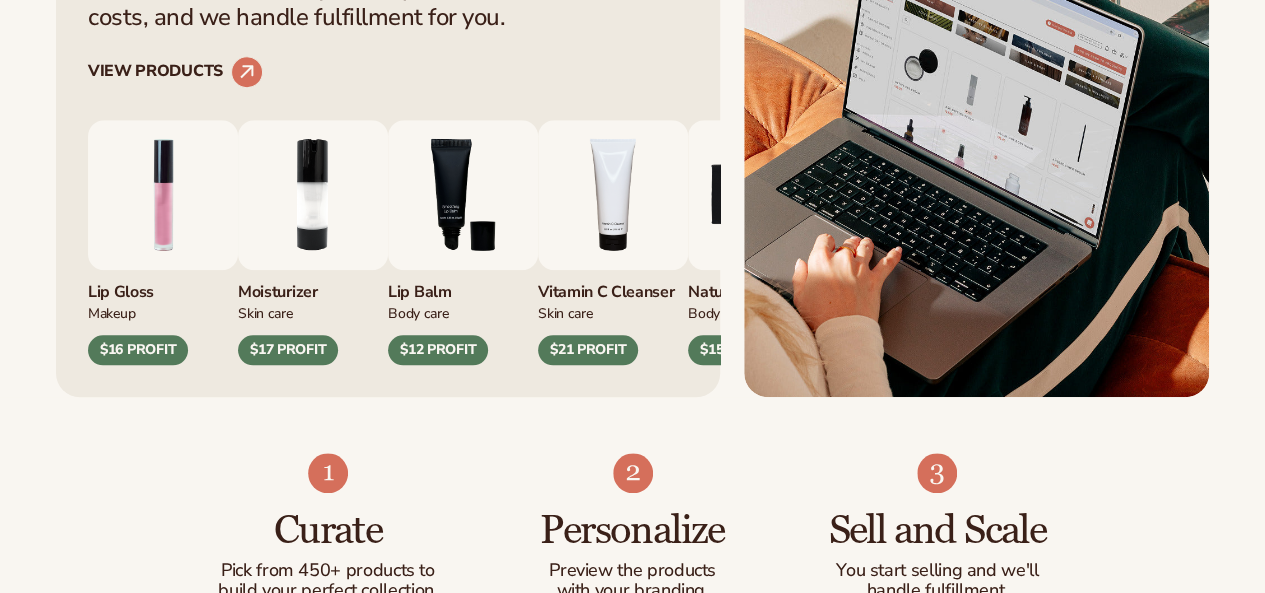 scroll, scrollTop: 0, scrollLeft: 0, axis: both 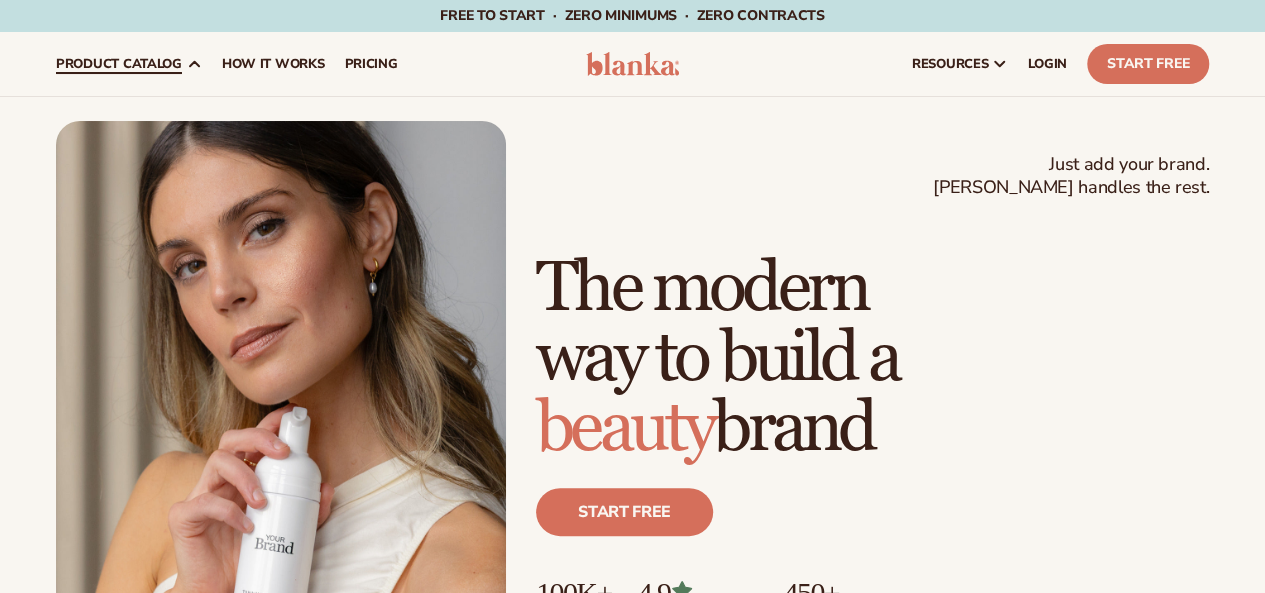 click on "product catalog" at bounding box center [129, 64] 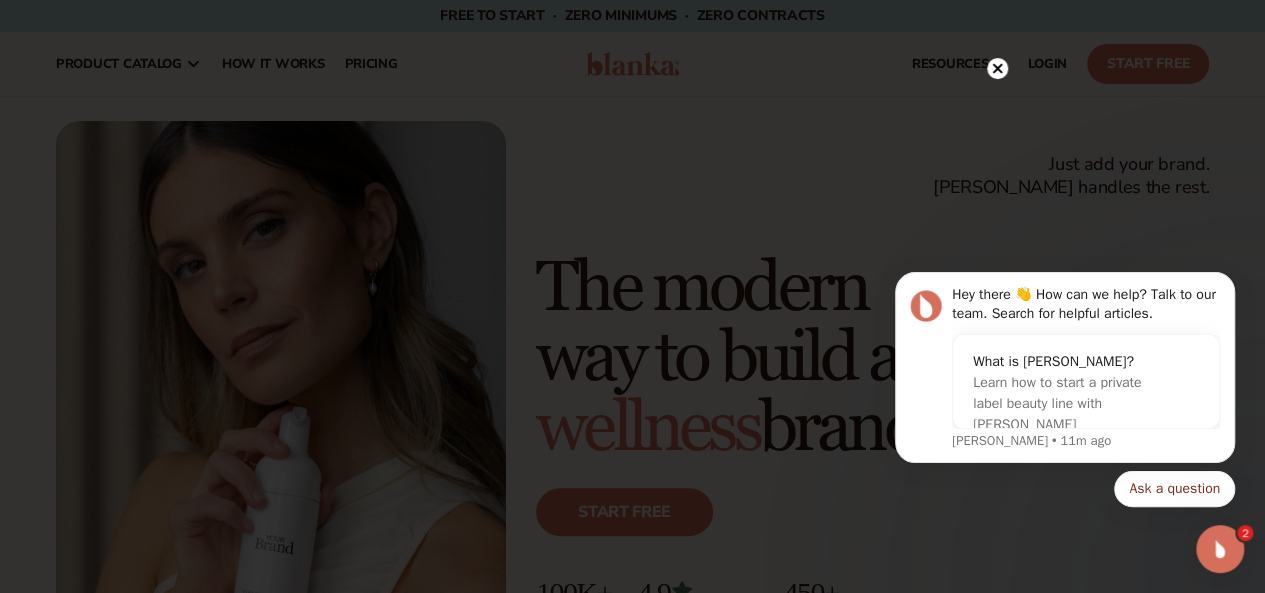 scroll, scrollTop: 0, scrollLeft: 0, axis: both 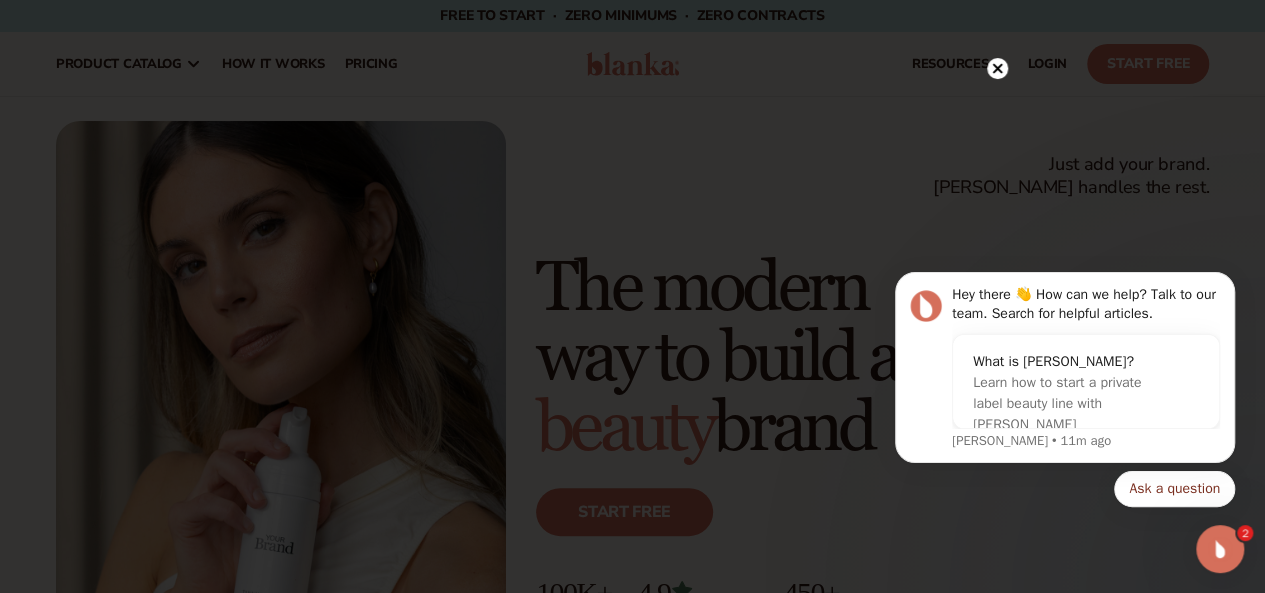 click 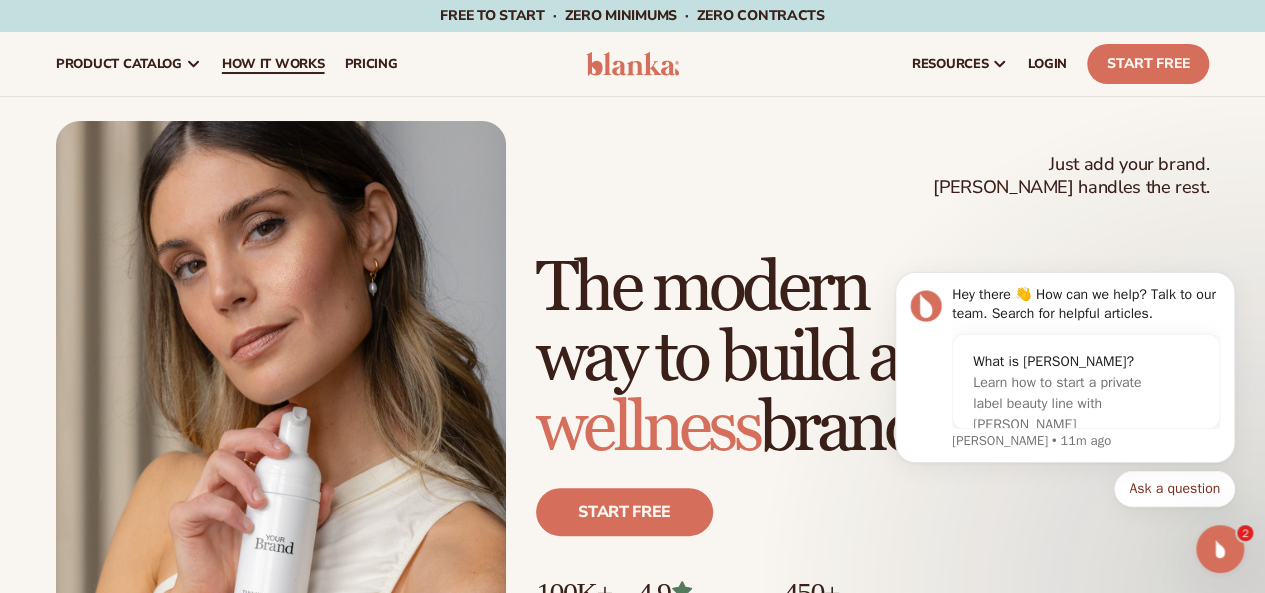 click on "How It Works" at bounding box center (273, 64) 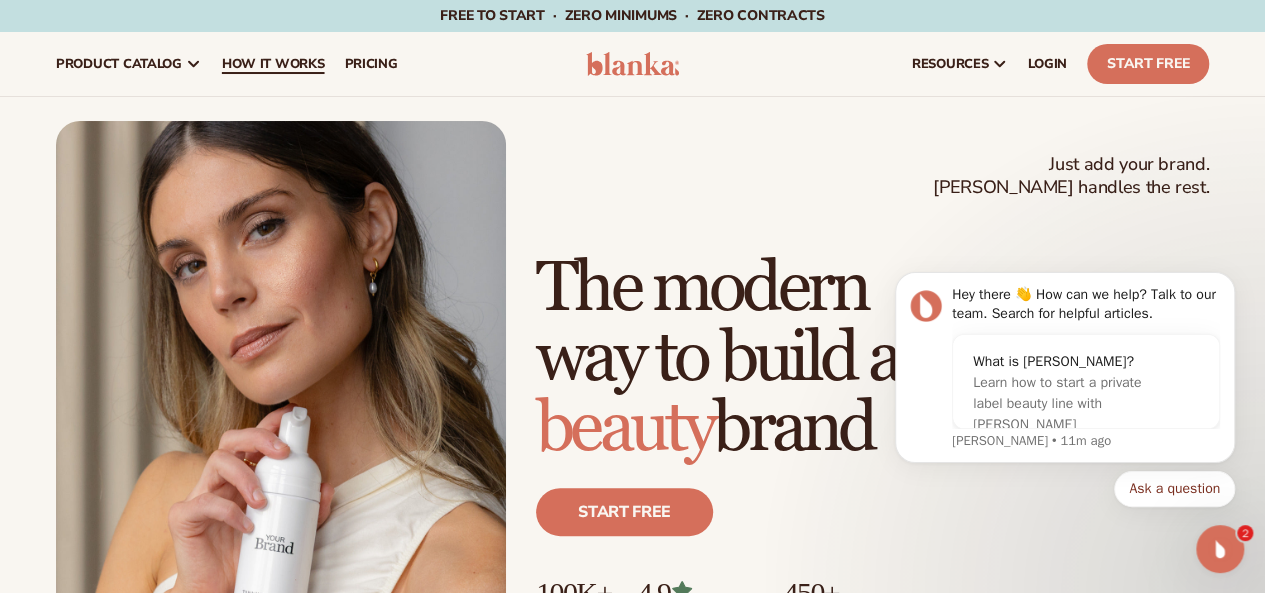 click on "How It Works" at bounding box center (273, 64) 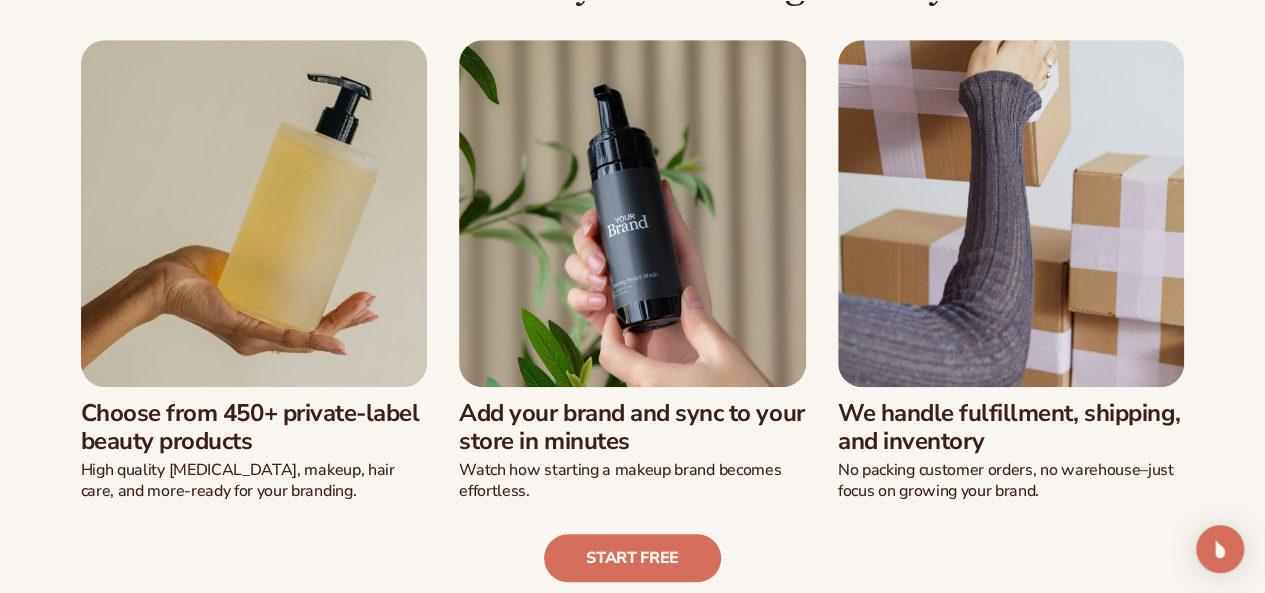 scroll, scrollTop: 500, scrollLeft: 0, axis: vertical 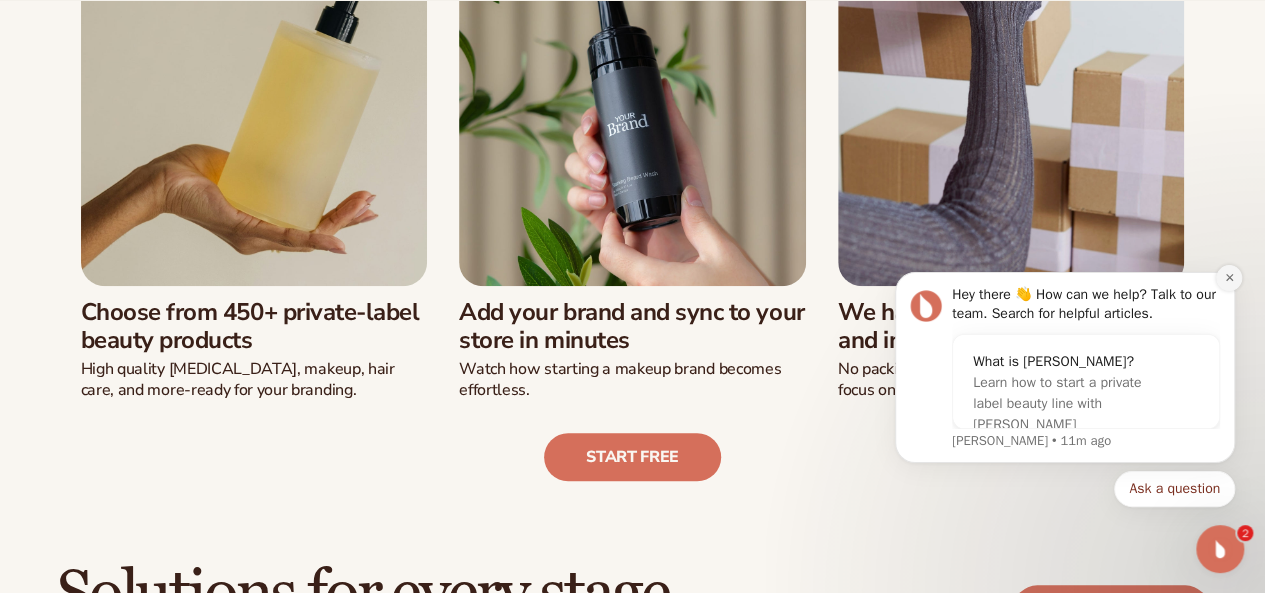 click 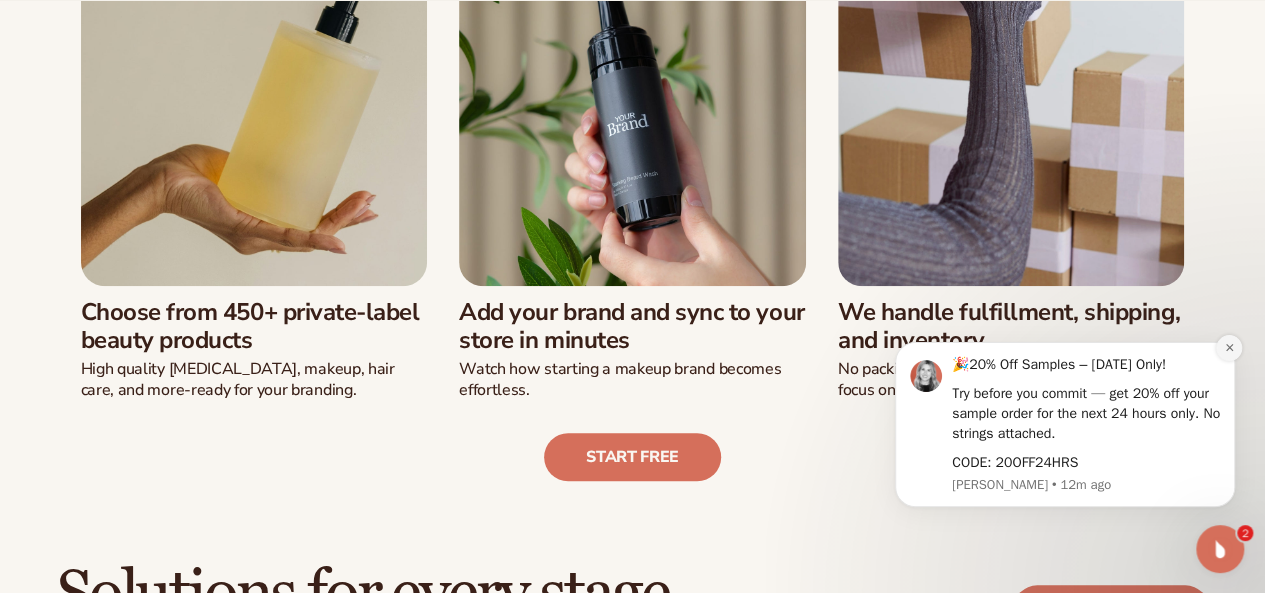 click 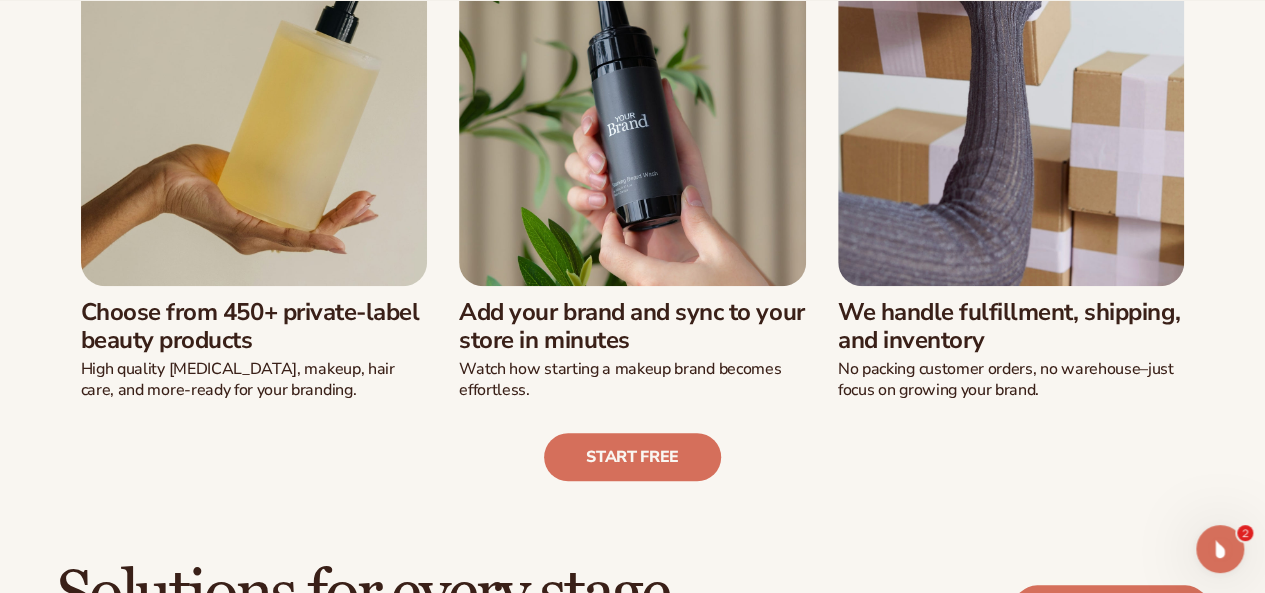 drag, startPoint x: 832, startPoint y: 310, endPoint x: 1116, endPoint y: 311, distance: 284.00177 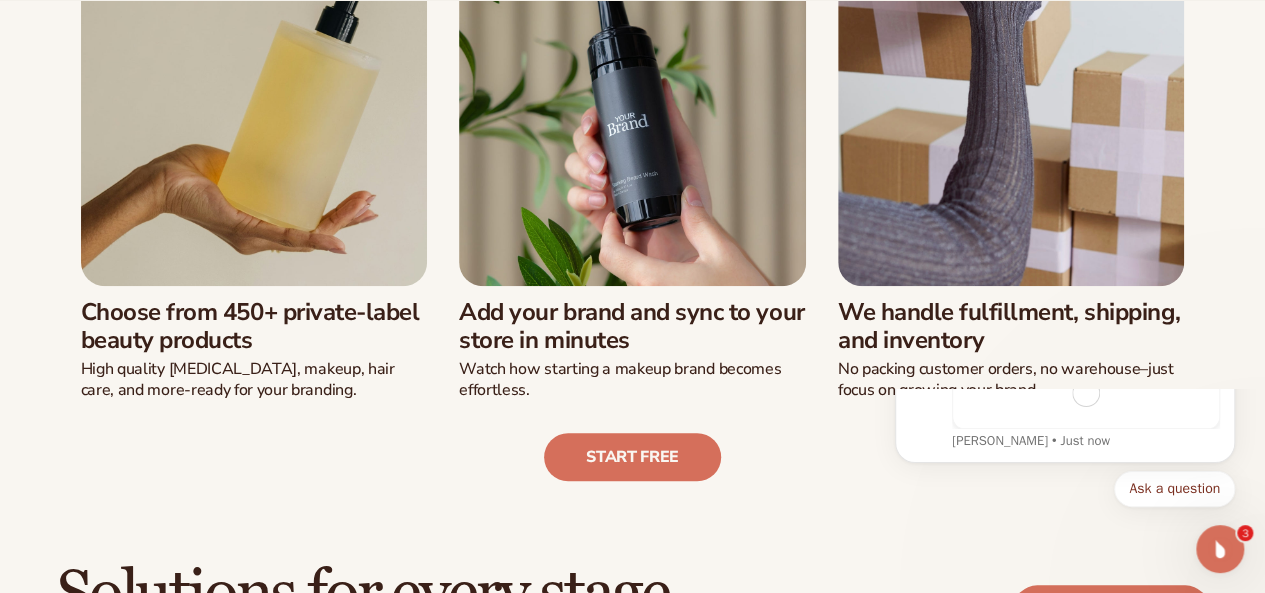 scroll, scrollTop: 0, scrollLeft: 0, axis: both 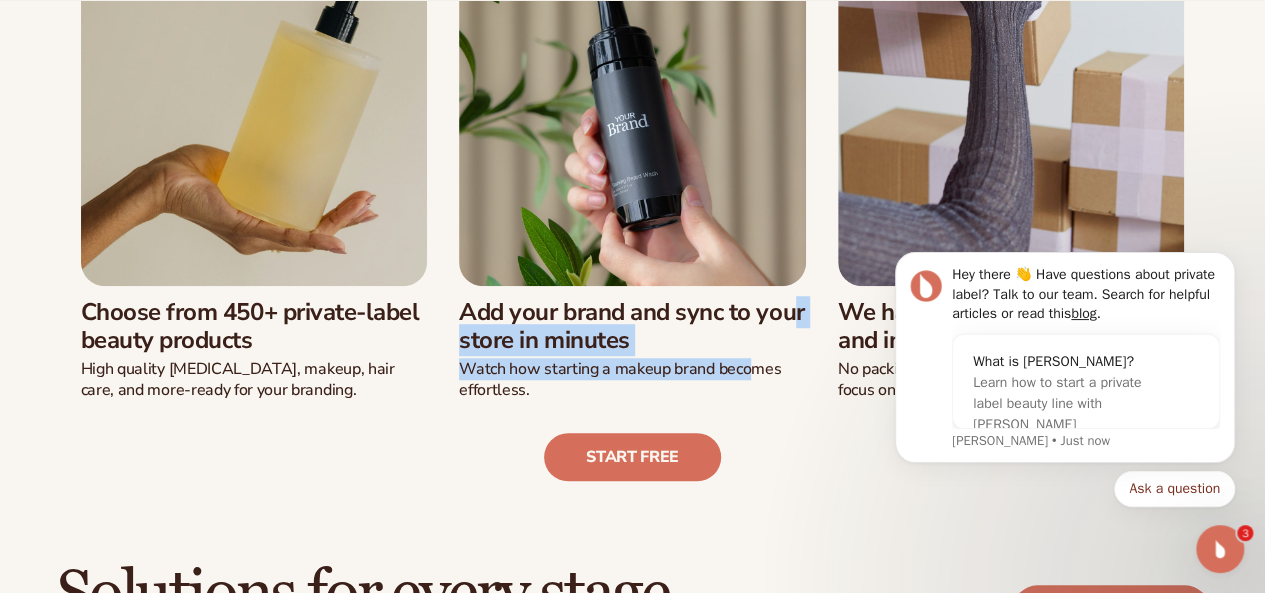 drag, startPoint x: 484, startPoint y: 308, endPoint x: 760, endPoint y: 363, distance: 281.42673 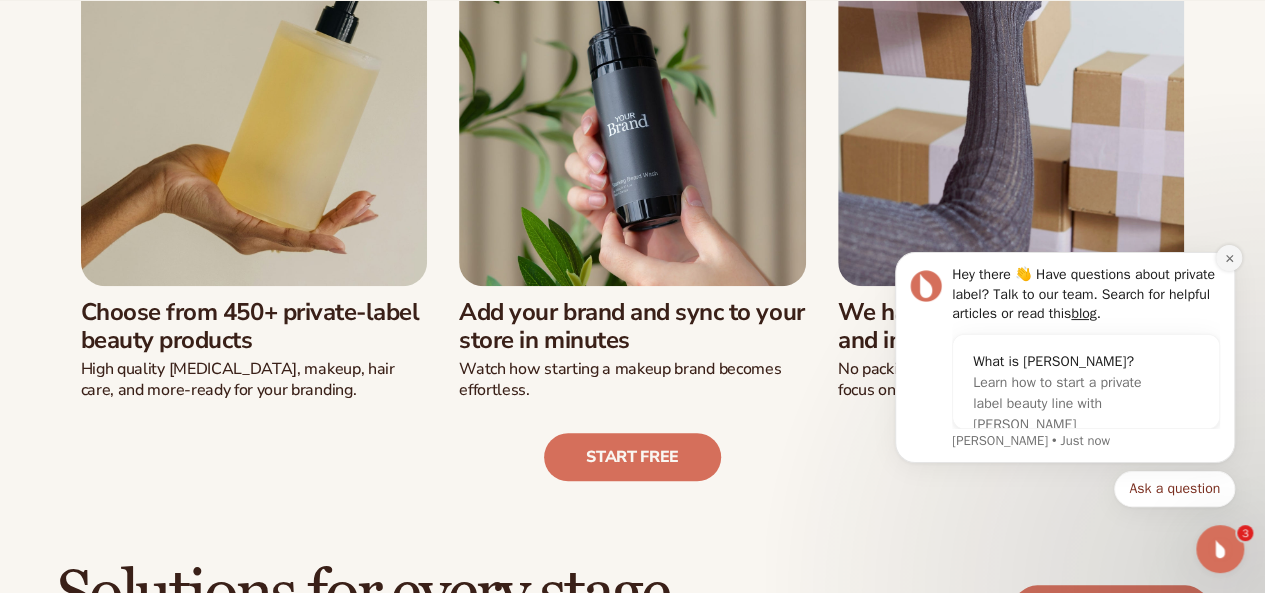 click at bounding box center [1229, 258] 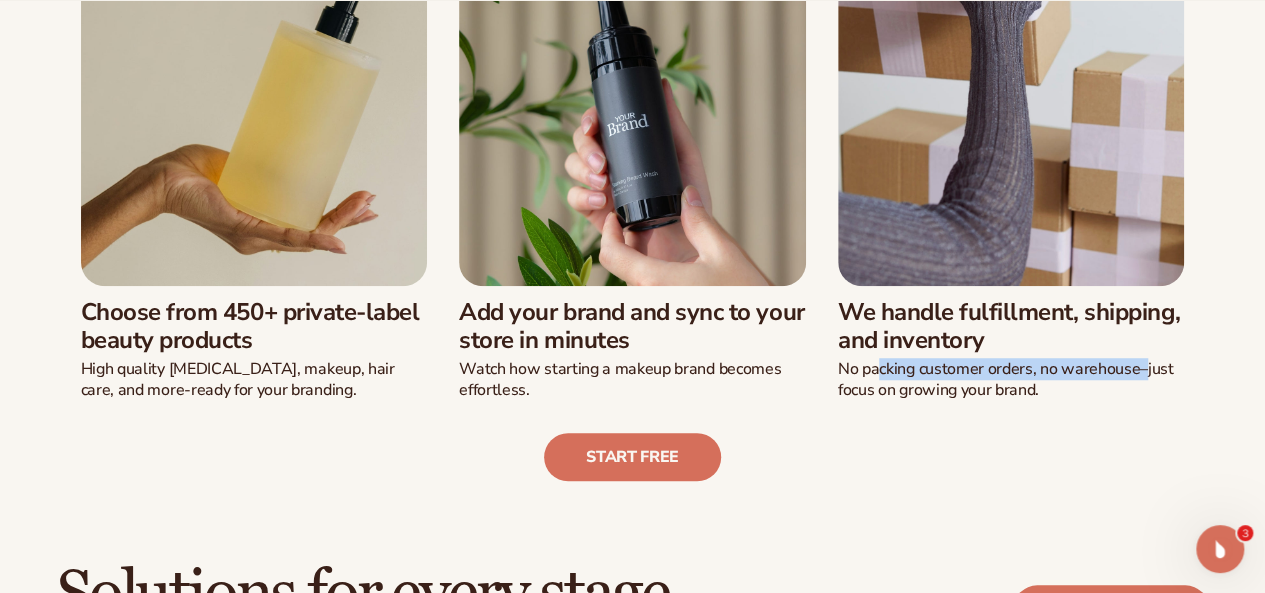 drag, startPoint x: 866, startPoint y: 373, endPoint x: 1160, endPoint y: 373, distance: 294 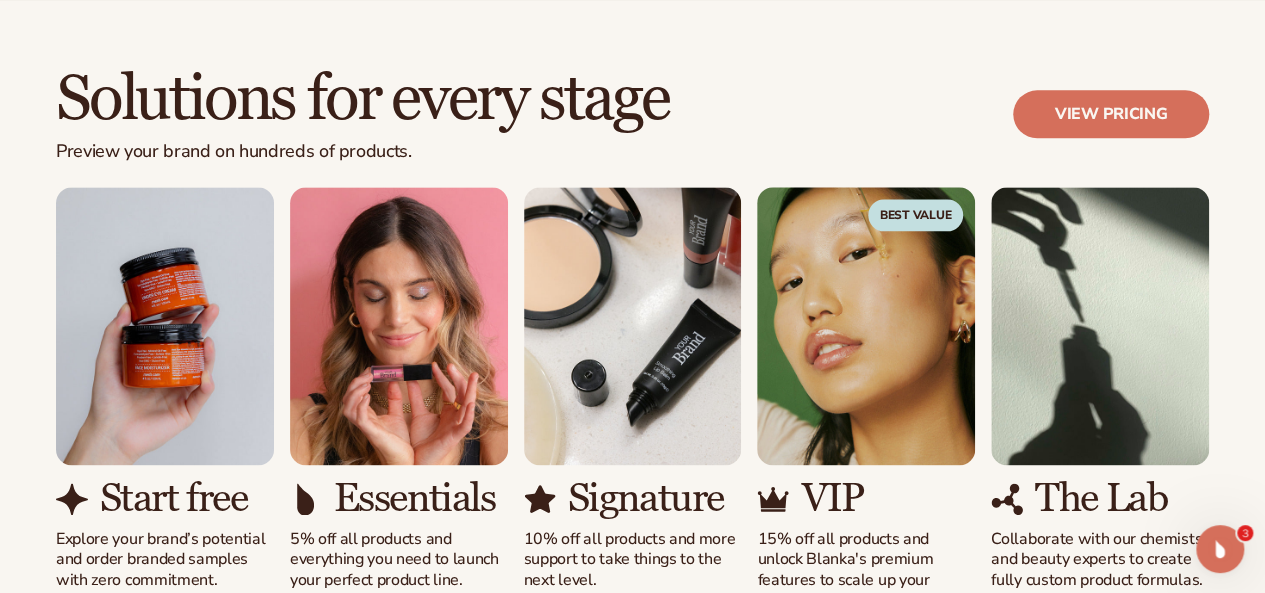 scroll, scrollTop: 1200, scrollLeft: 0, axis: vertical 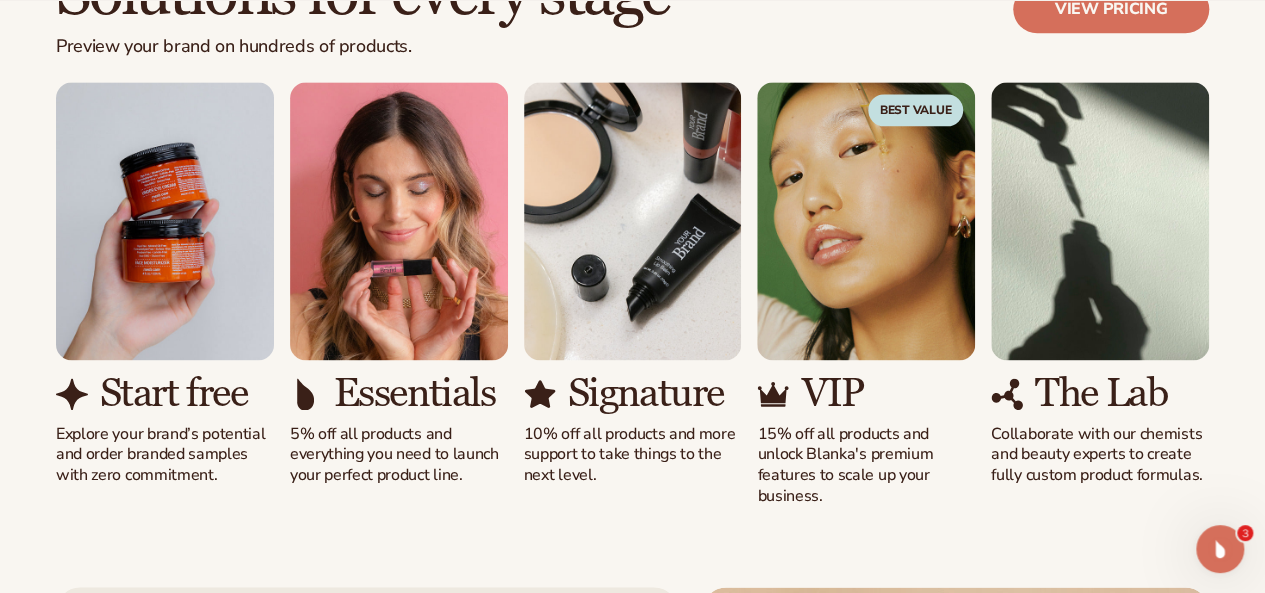 click on "Explore your brand’s potential and order branded samples with zero commitment." at bounding box center (165, 455) 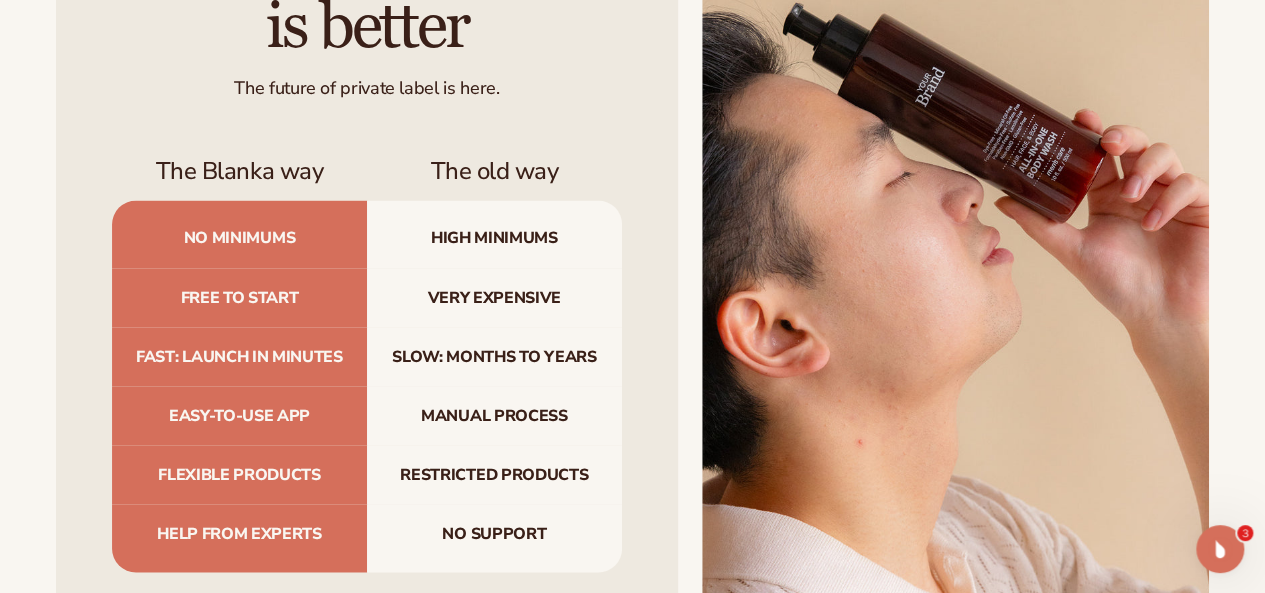 scroll, scrollTop: 2000, scrollLeft: 0, axis: vertical 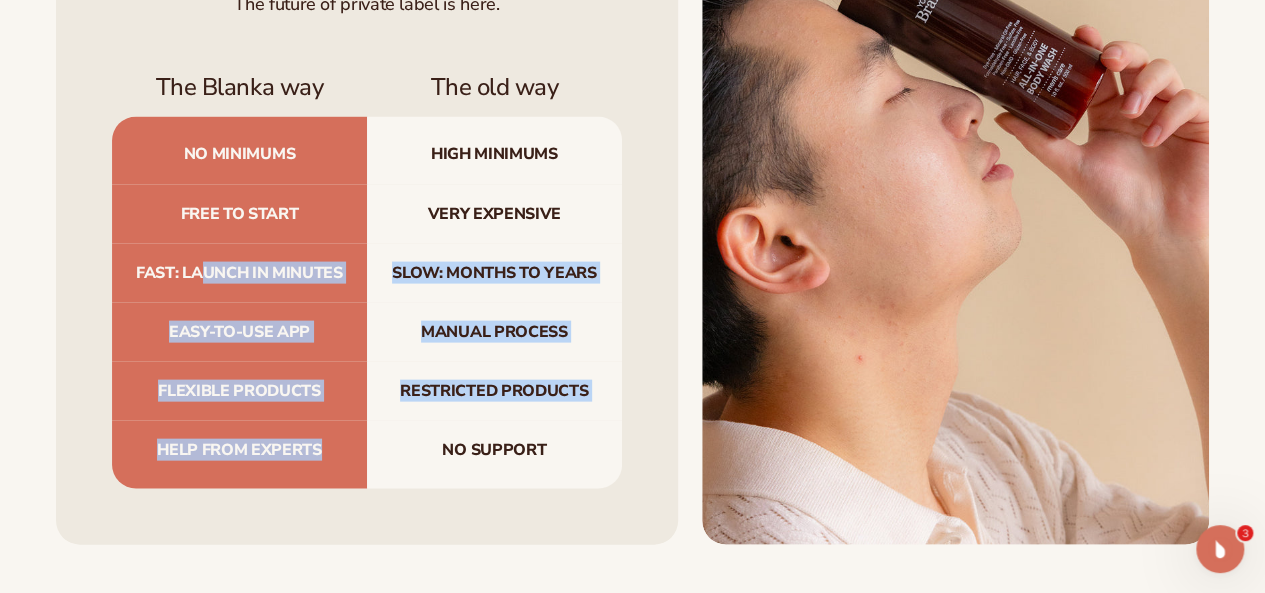 drag, startPoint x: 206, startPoint y: 208, endPoint x: 335, endPoint y: 387, distance: 220.63998 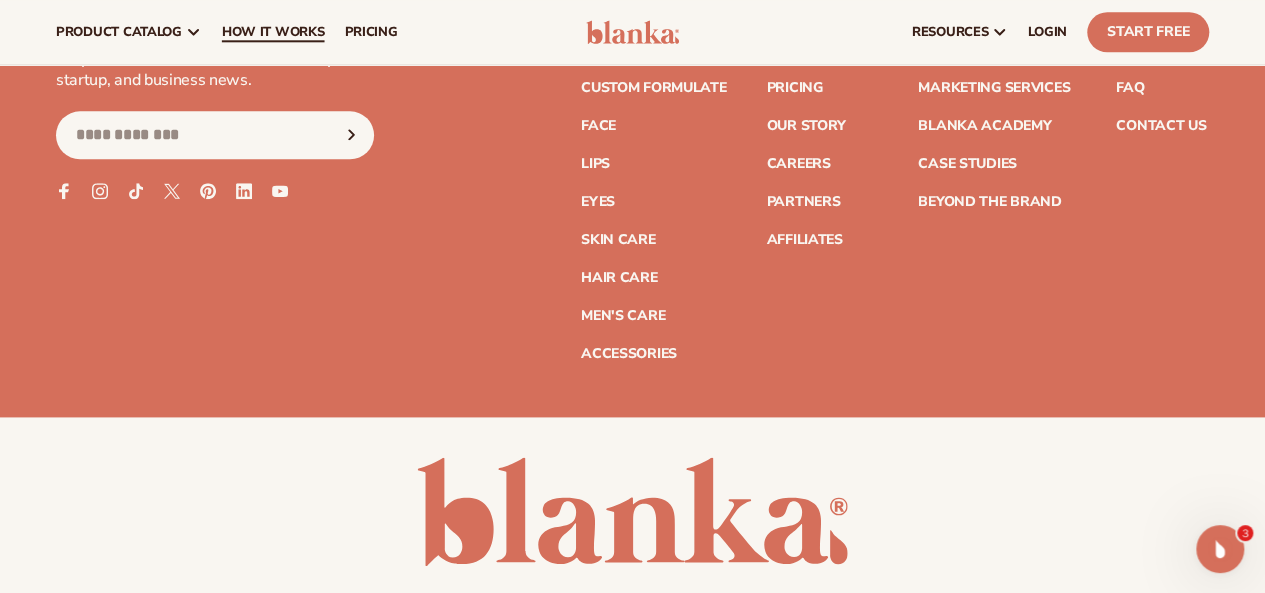 scroll, scrollTop: 4900, scrollLeft: 0, axis: vertical 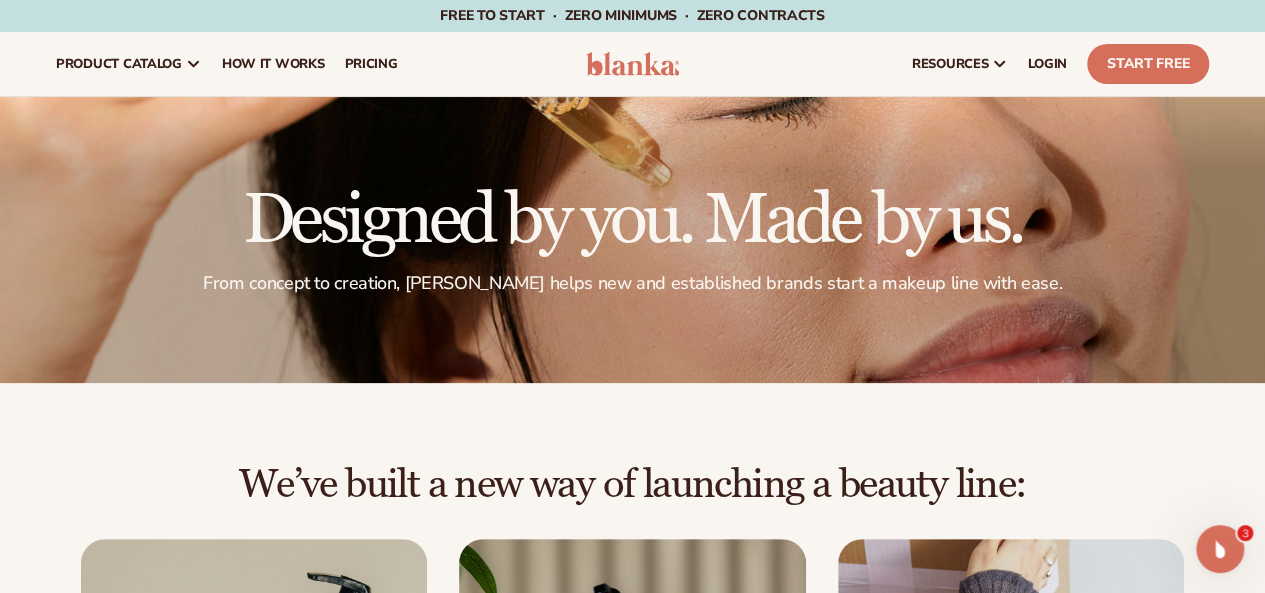 click at bounding box center (1220, 549) 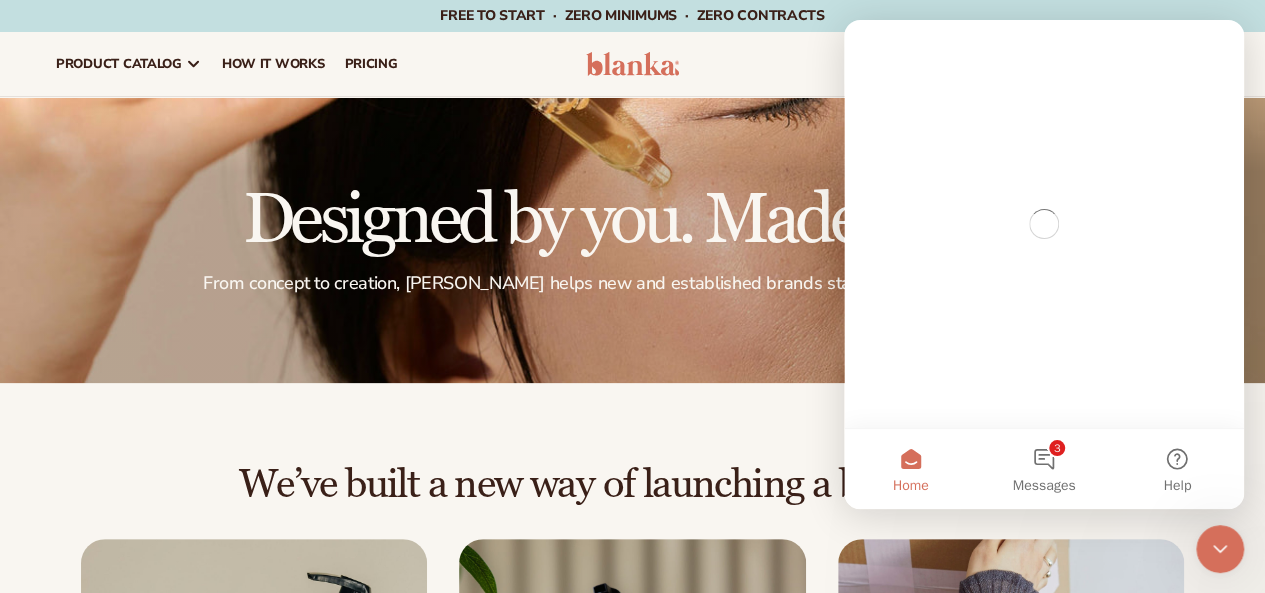 scroll, scrollTop: 0, scrollLeft: 0, axis: both 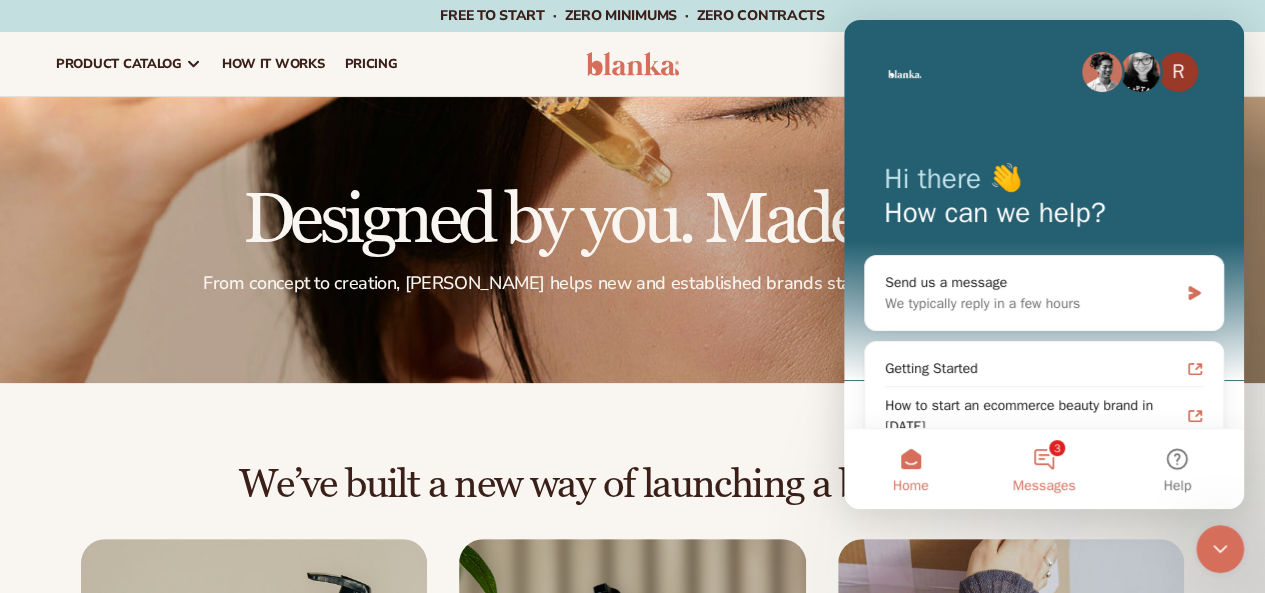 click on "Messages" at bounding box center [1044, 486] 